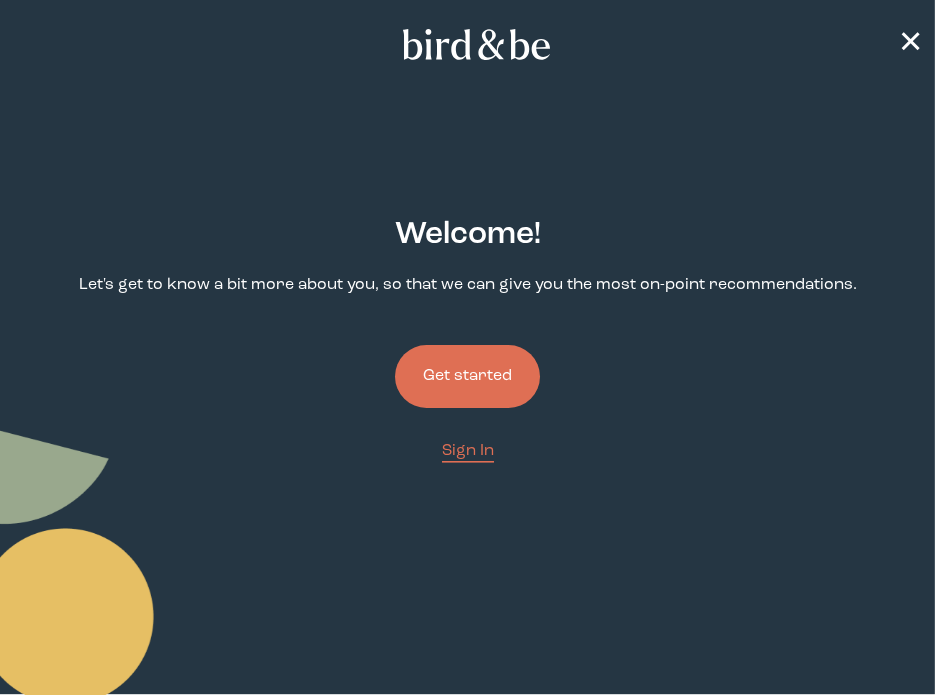 scroll, scrollTop: 0, scrollLeft: 0, axis: both 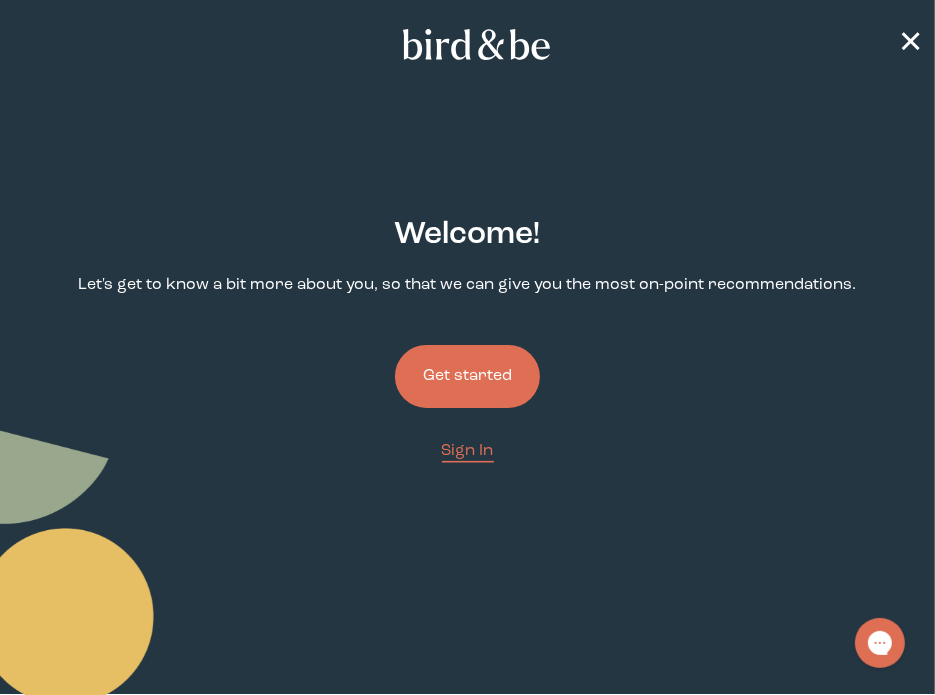 click on "Get started" at bounding box center [467, 376] 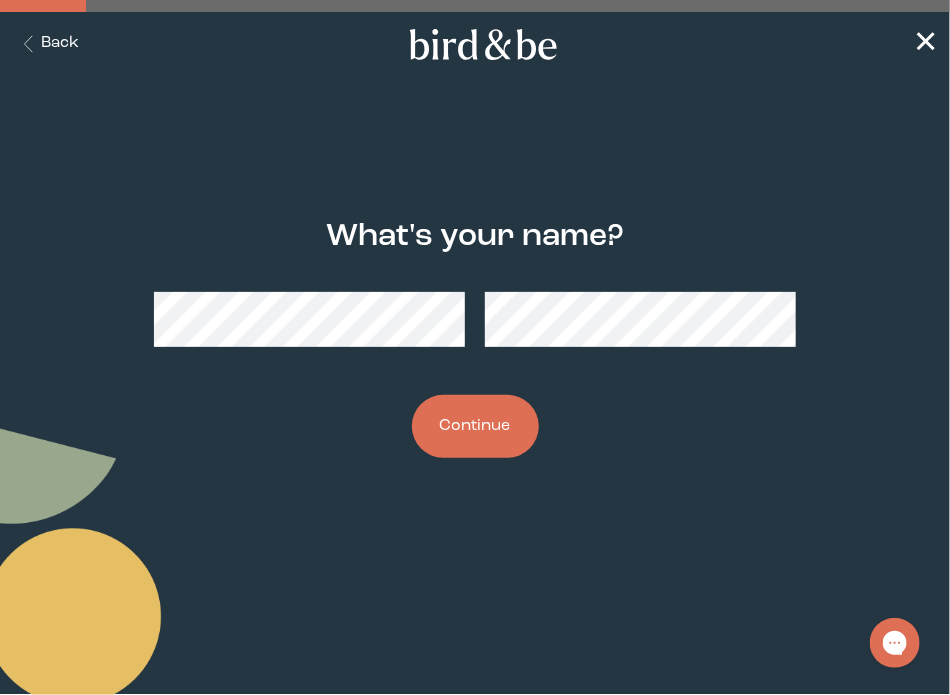 click on "Continue" at bounding box center (475, 426) 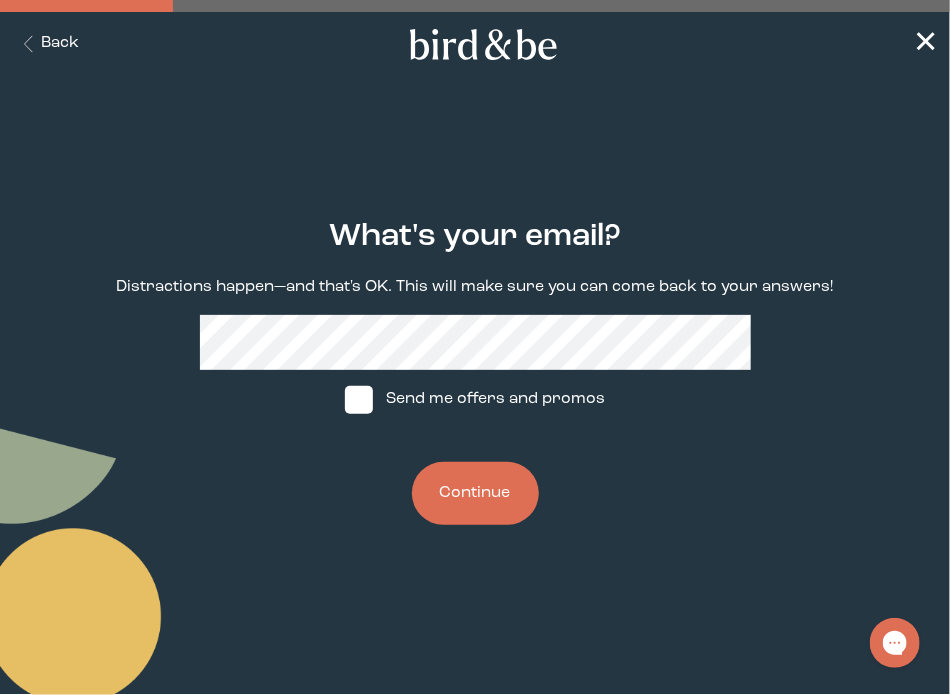 click on "What's your email? Distractions happen—and that's OK. This will make sure you can come back to your answers! Send me offers and promos Continue" at bounding box center [475, 372] 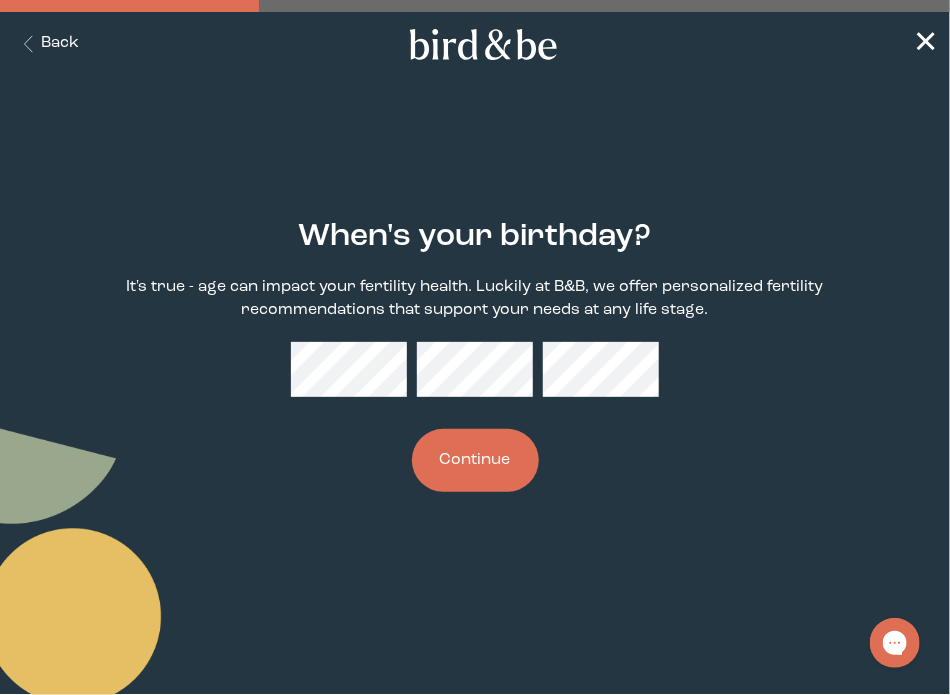 click on "Continue" at bounding box center (475, 460) 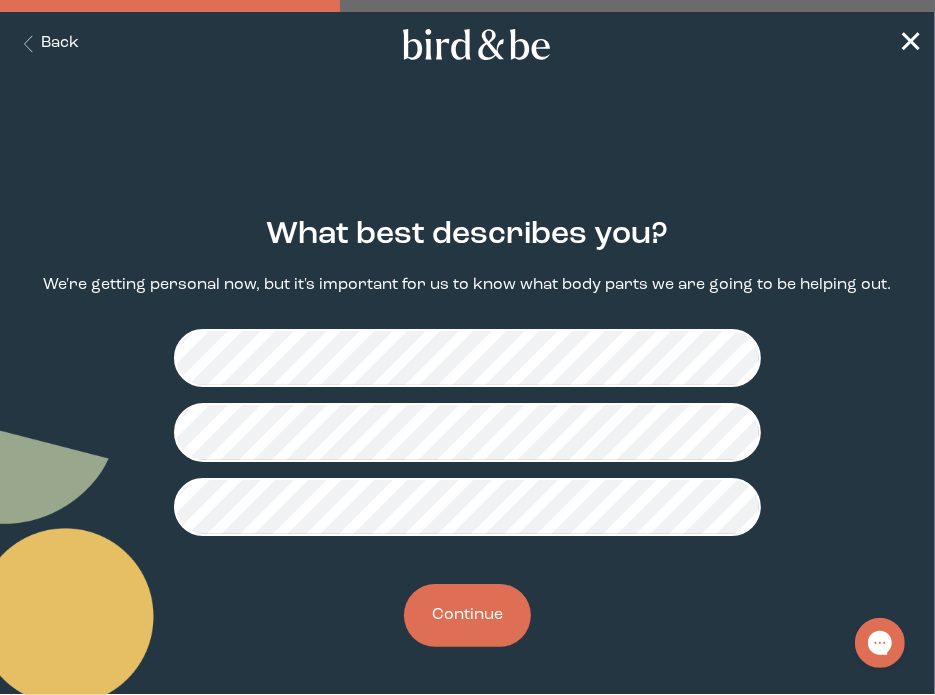 click on "Continue" at bounding box center (467, 615) 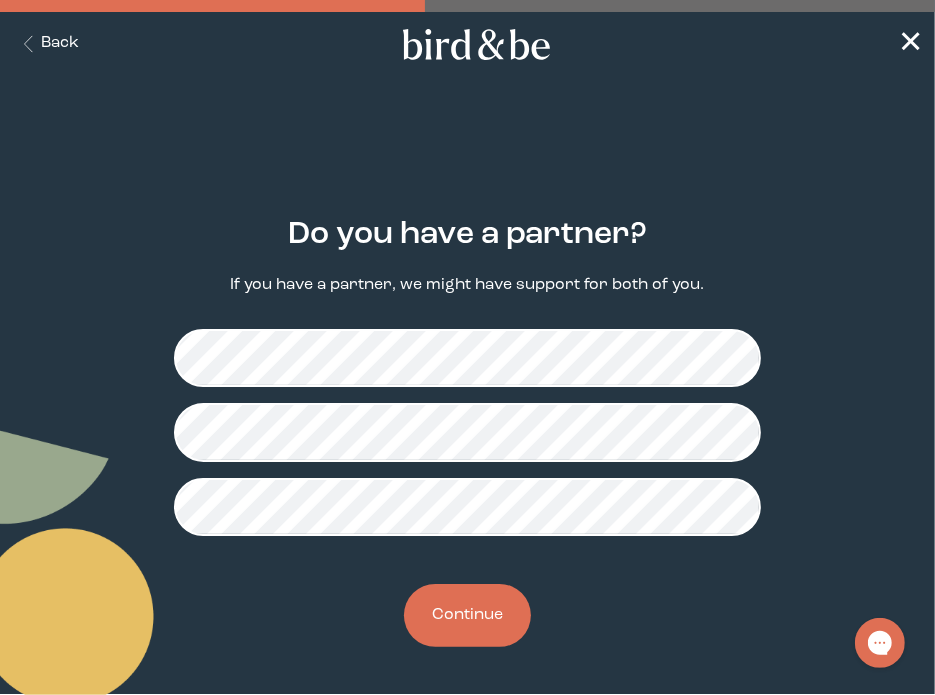 click on "Continue" at bounding box center [467, 615] 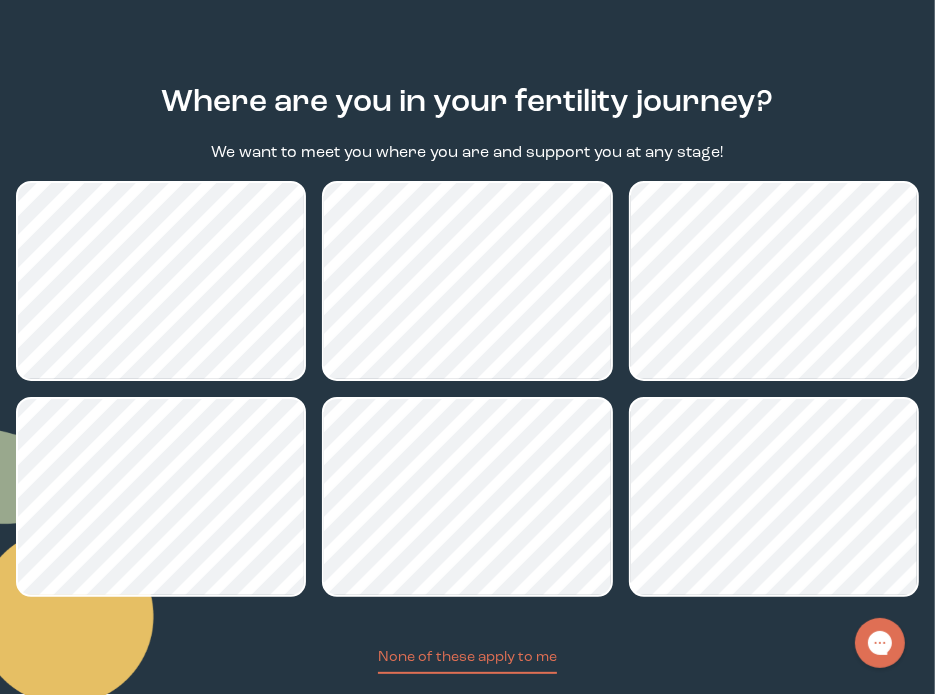 scroll, scrollTop: 134, scrollLeft: 0, axis: vertical 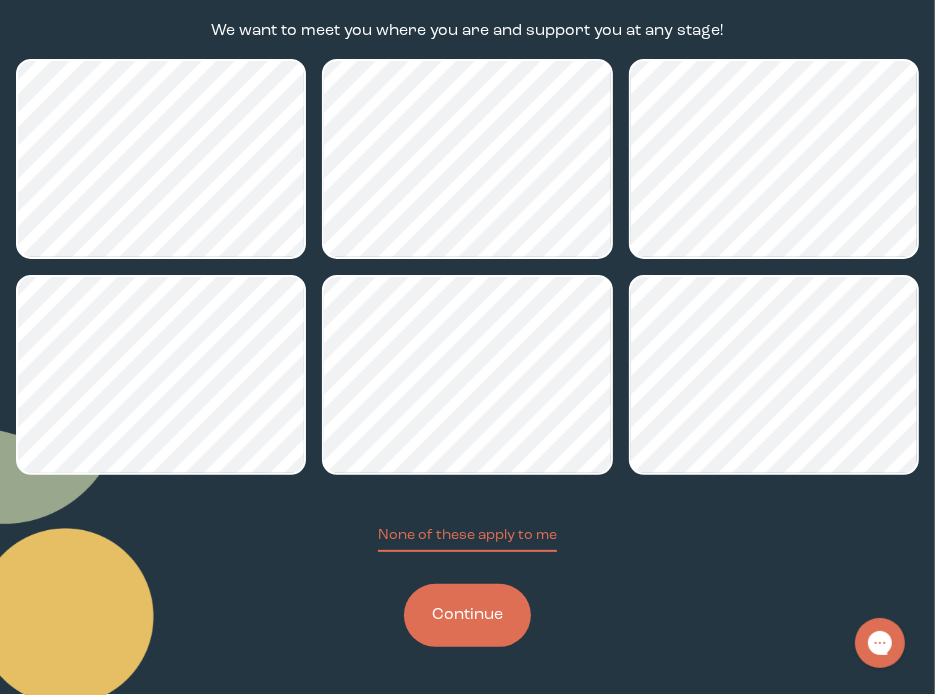 click on "Continue" at bounding box center (467, 615) 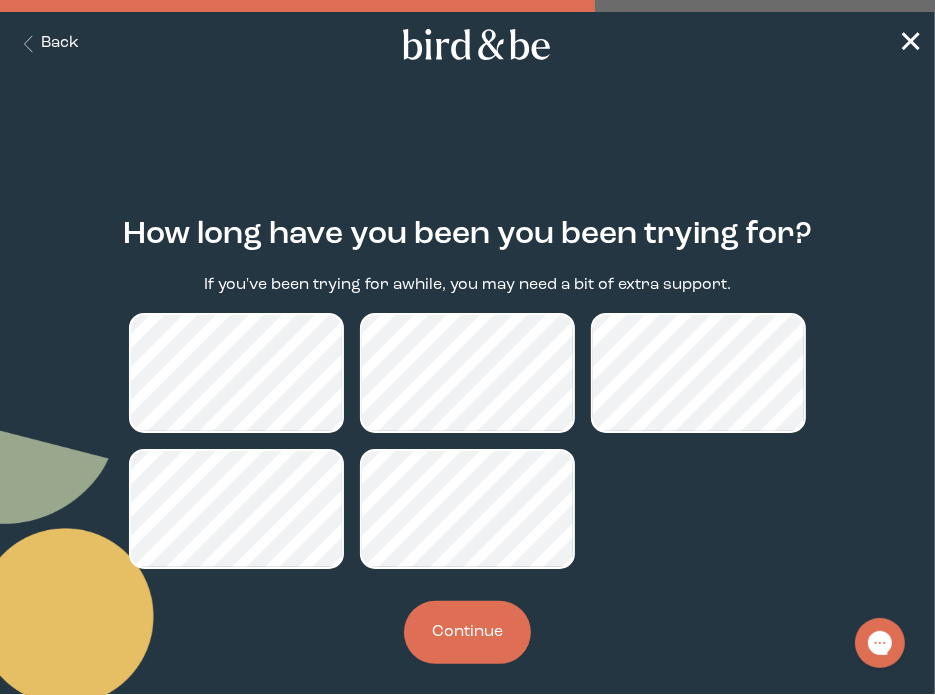 scroll, scrollTop: 17, scrollLeft: 0, axis: vertical 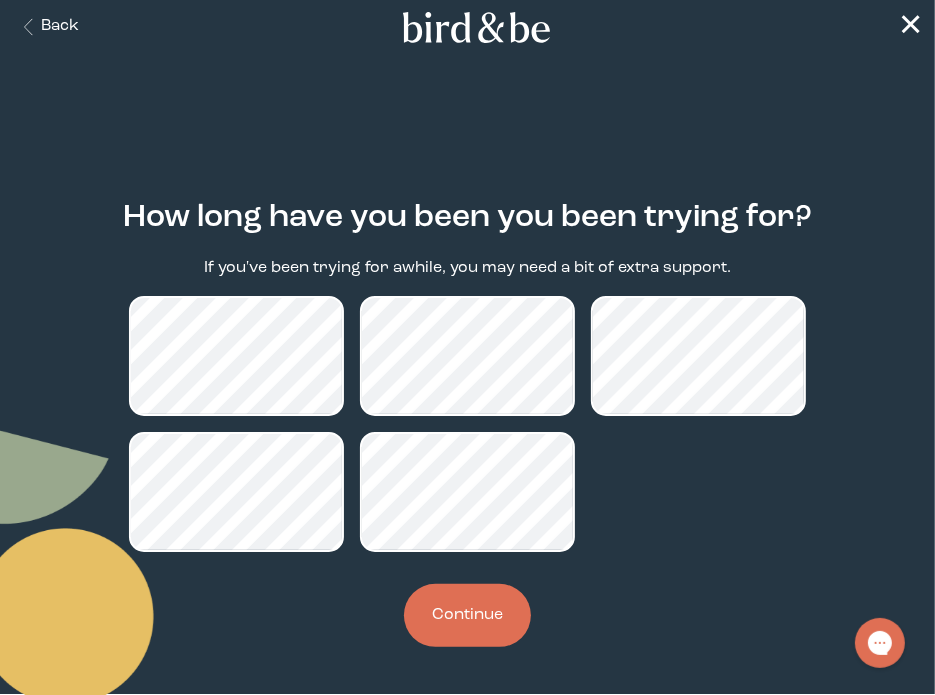click on "Continue" at bounding box center (467, 615) 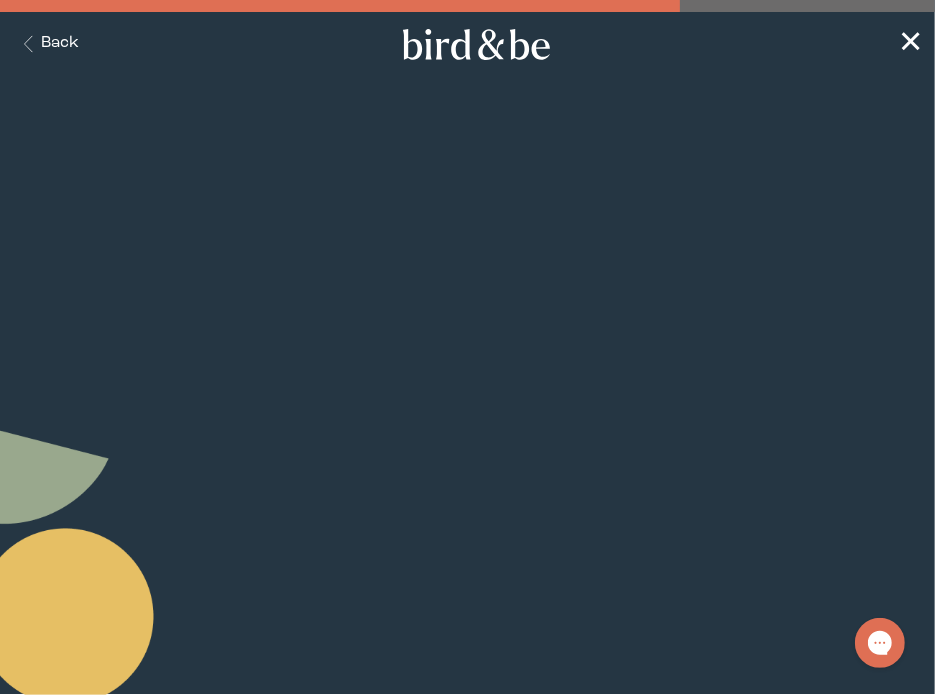 scroll, scrollTop: 0, scrollLeft: 0, axis: both 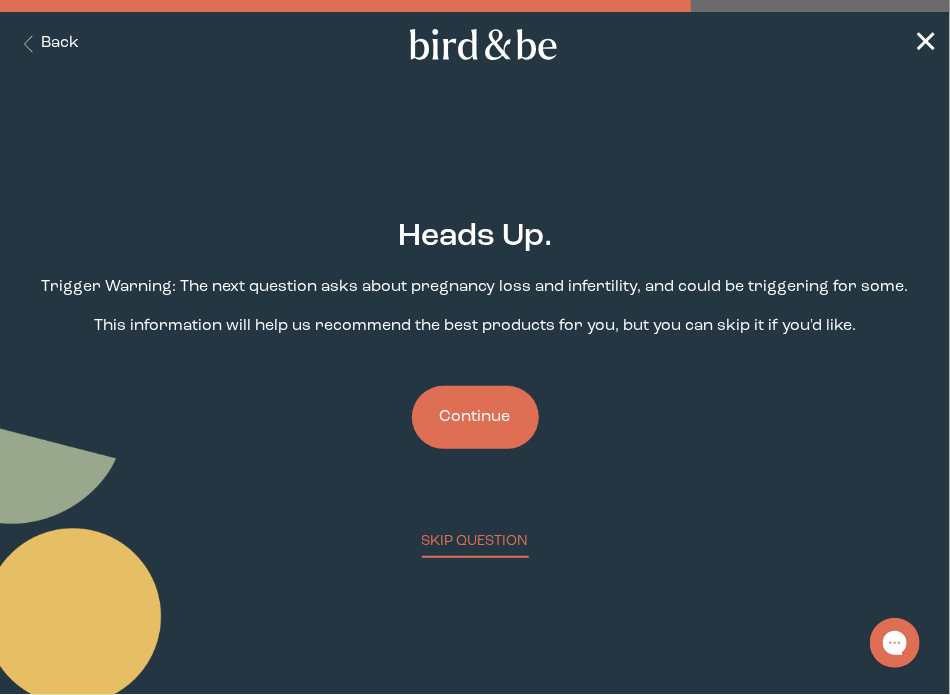 click on "Continue" at bounding box center (475, 417) 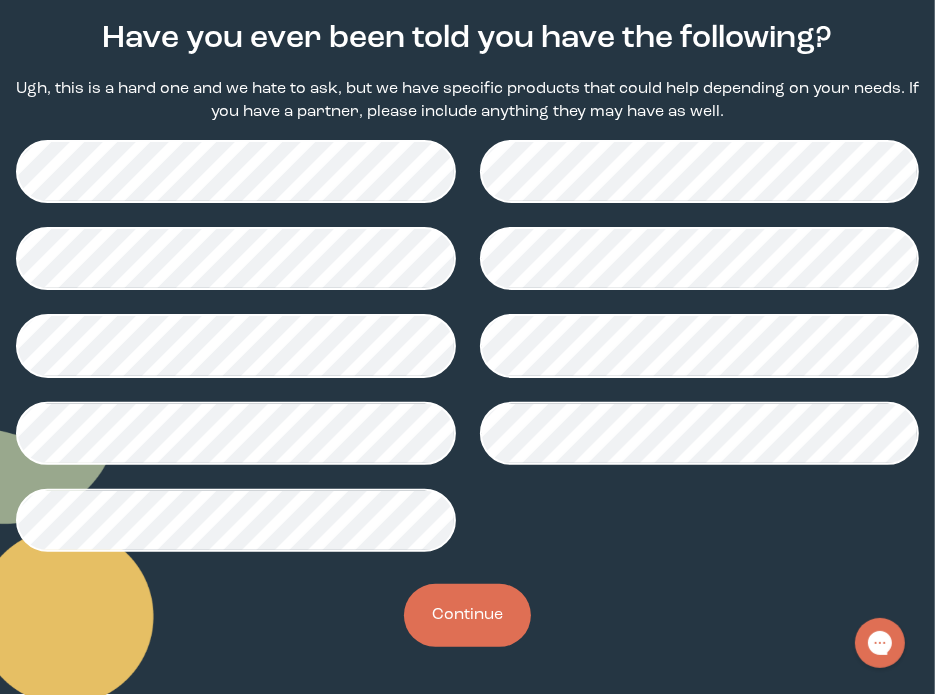 scroll, scrollTop: 196, scrollLeft: 0, axis: vertical 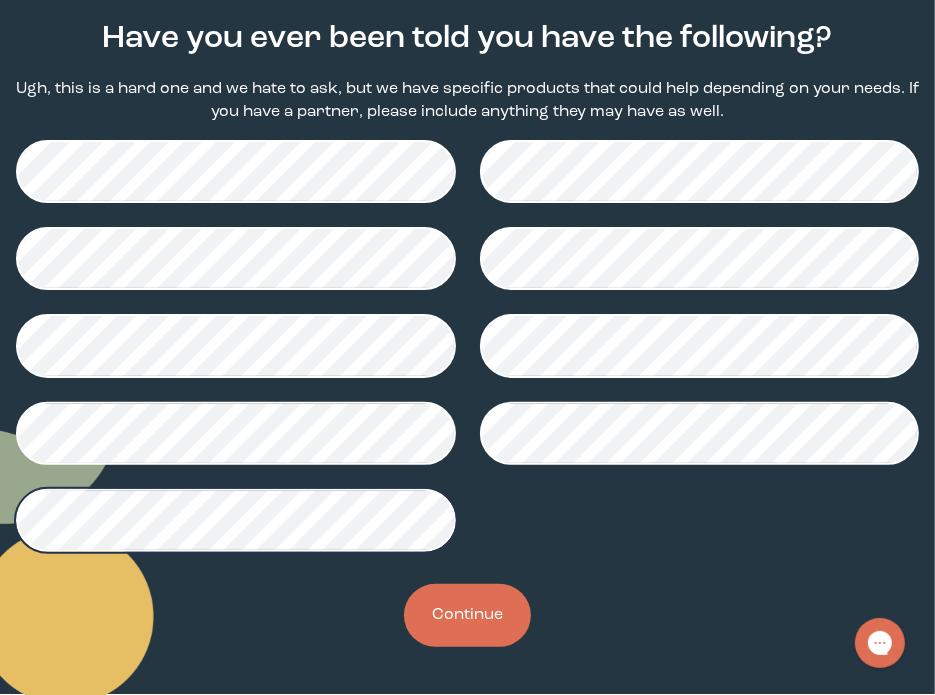 click on "Continue" at bounding box center (467, 615) 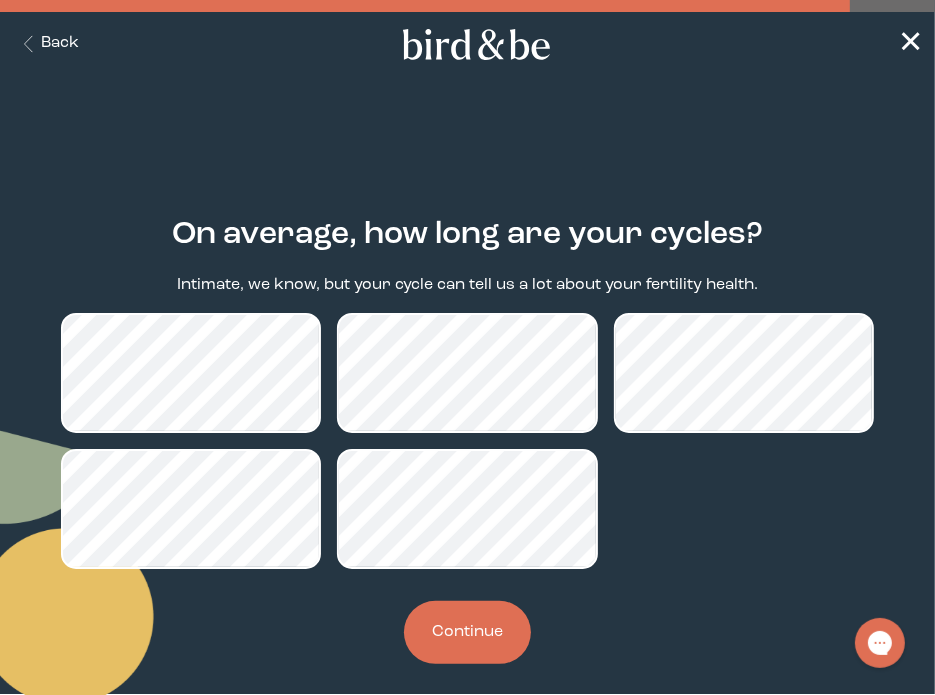 scroll, scrollTop: 17, scrollLeft: 0, axis: vertical 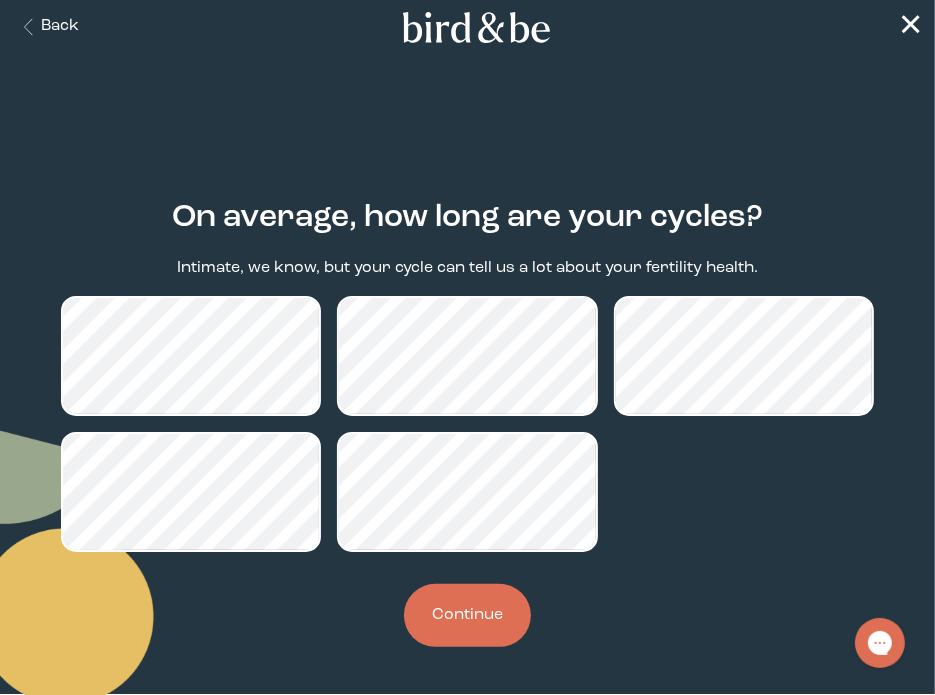 click on "Continue" at bounding box center (467, 615) 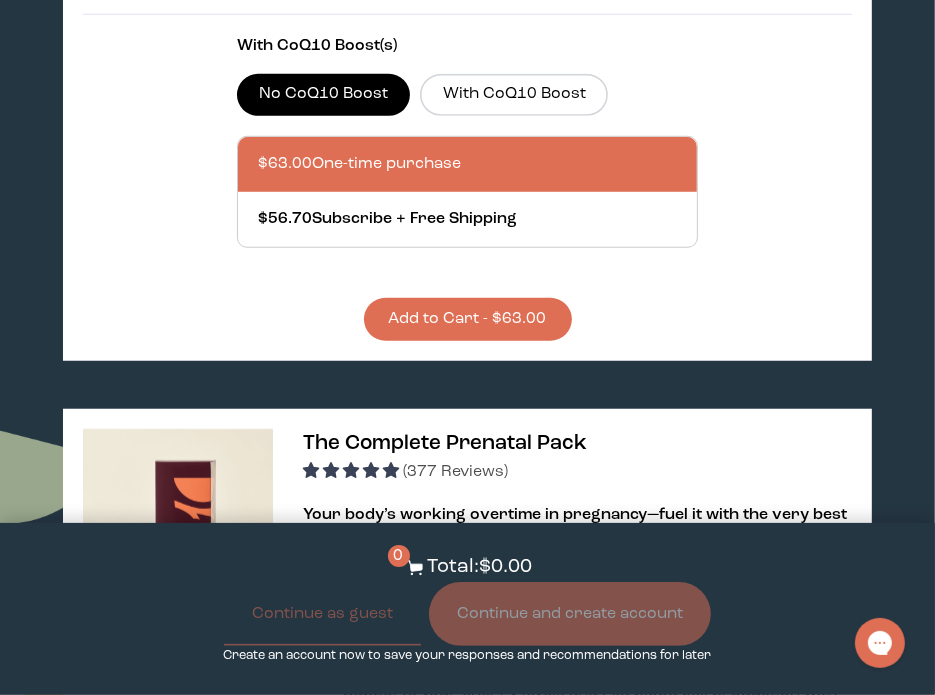 scroll, scrollTop: 5932, scrollLeft: 0, axis: vertical 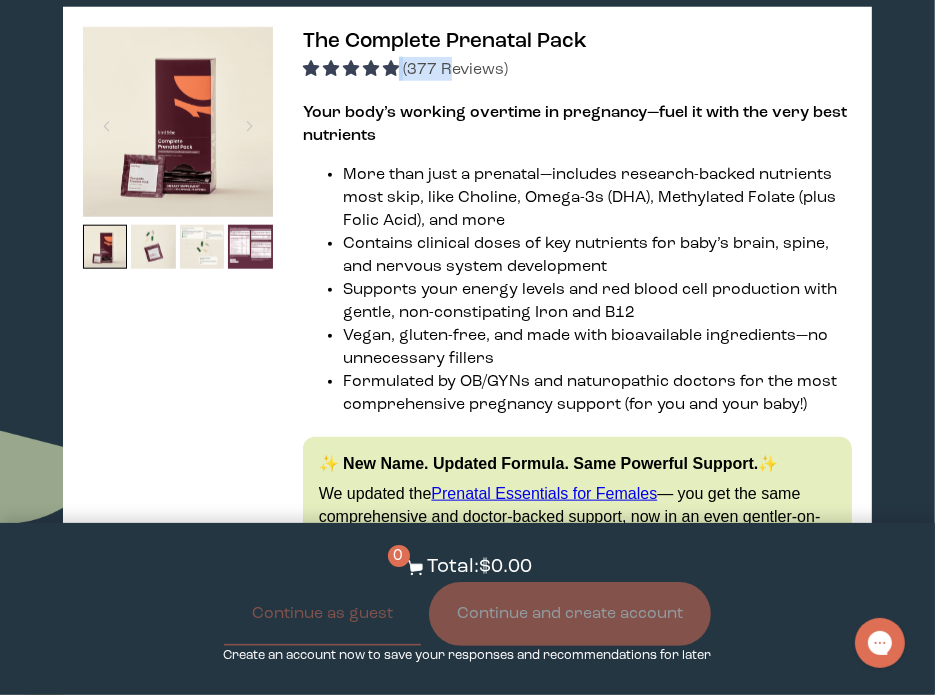 drag, startPoint x: 447, startPoint y: 73, endPoint x: 341, endPoint y: 73, distance: 106 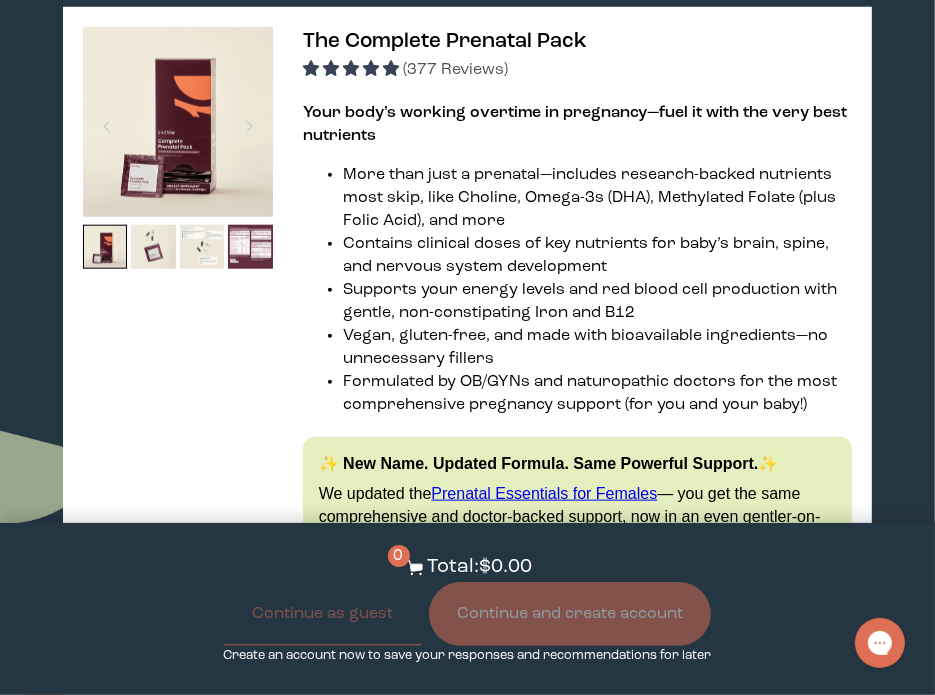 click on "The Complete Prenatal Pack" at bounding box center (445, 41) 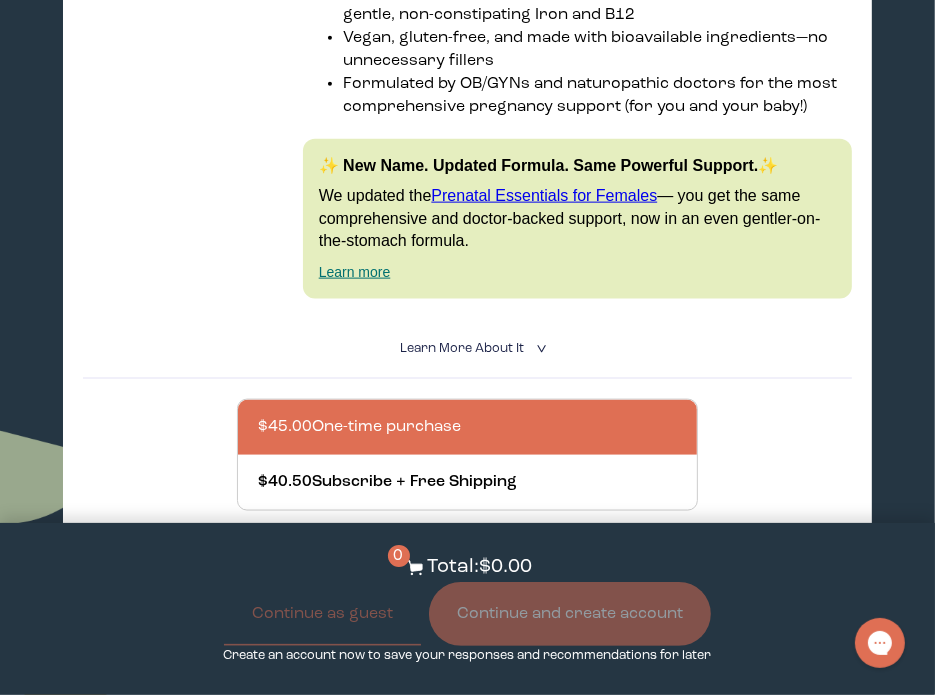 scroll, scrollTop: 6228, scrollLeft: 0, axis: vertical 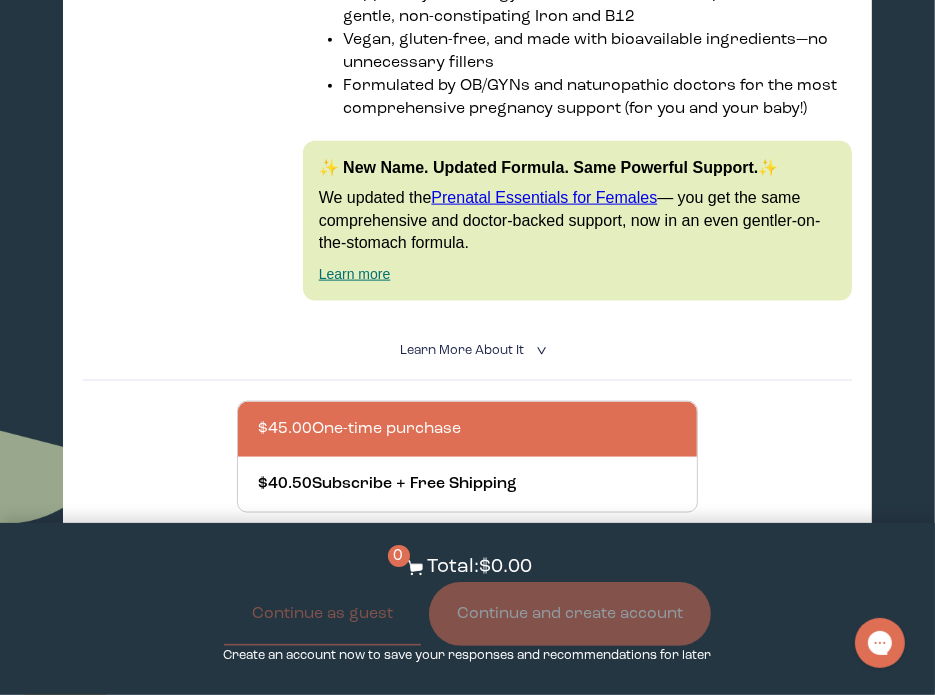 click on "Learn More About it" at bounding box center (463, 350) 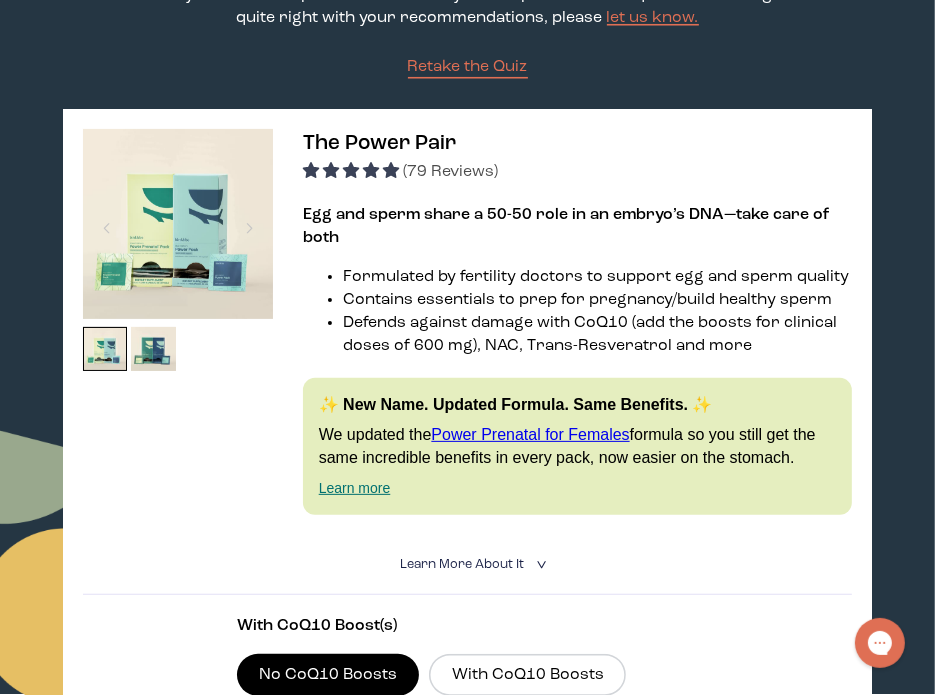 scroll, scrollTop: 0, scrollLeft: 0, axis: both 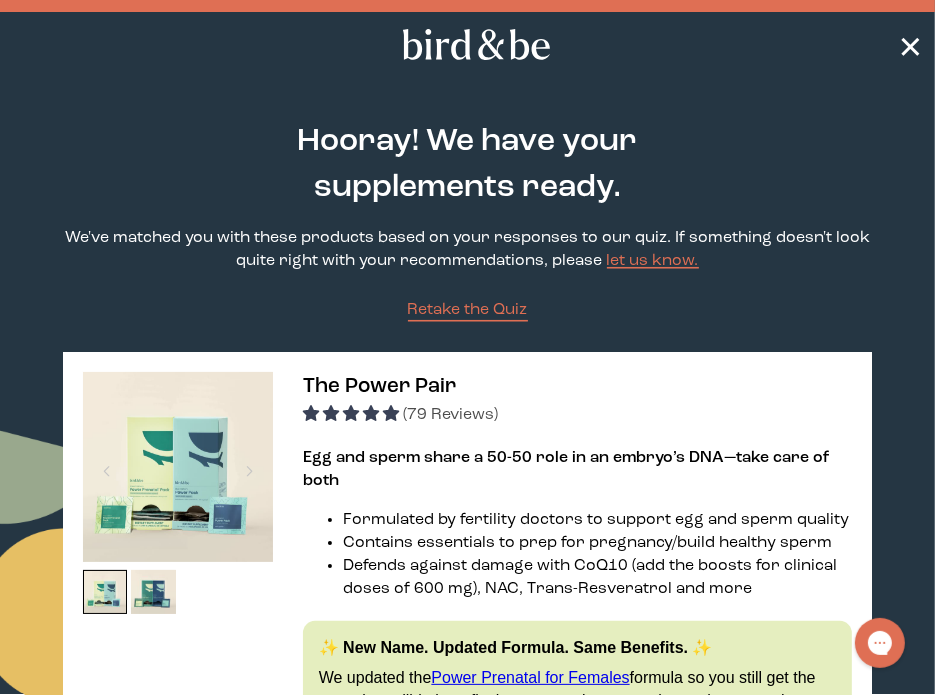 click on "✕" at bounding box center [910, 45] 